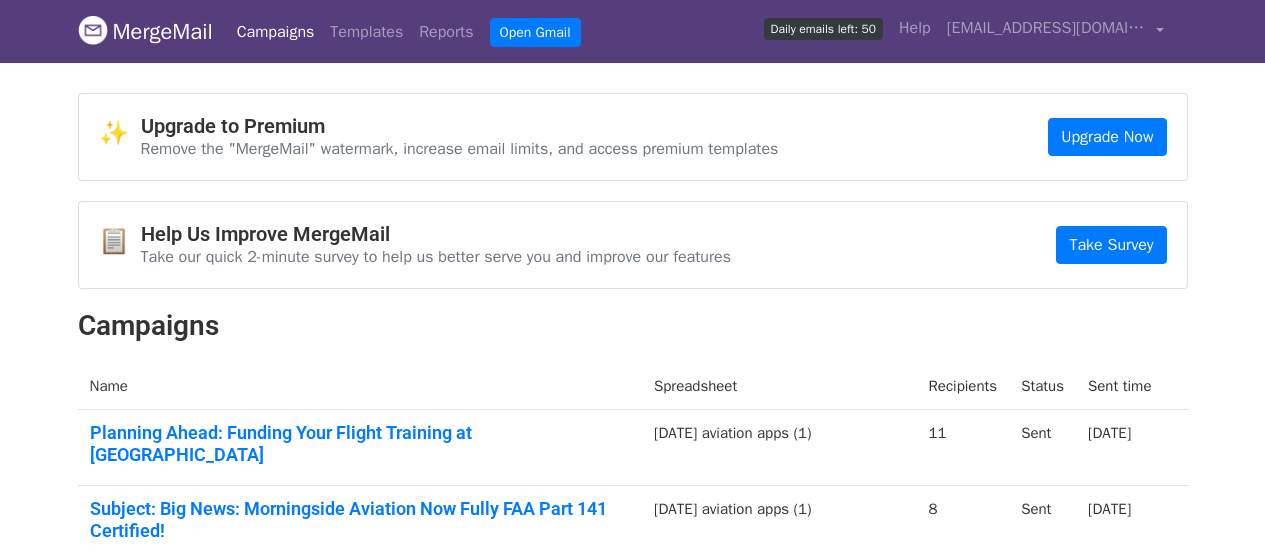 scroll, scrollTop: 0, scrollLeft: 0, axis: both 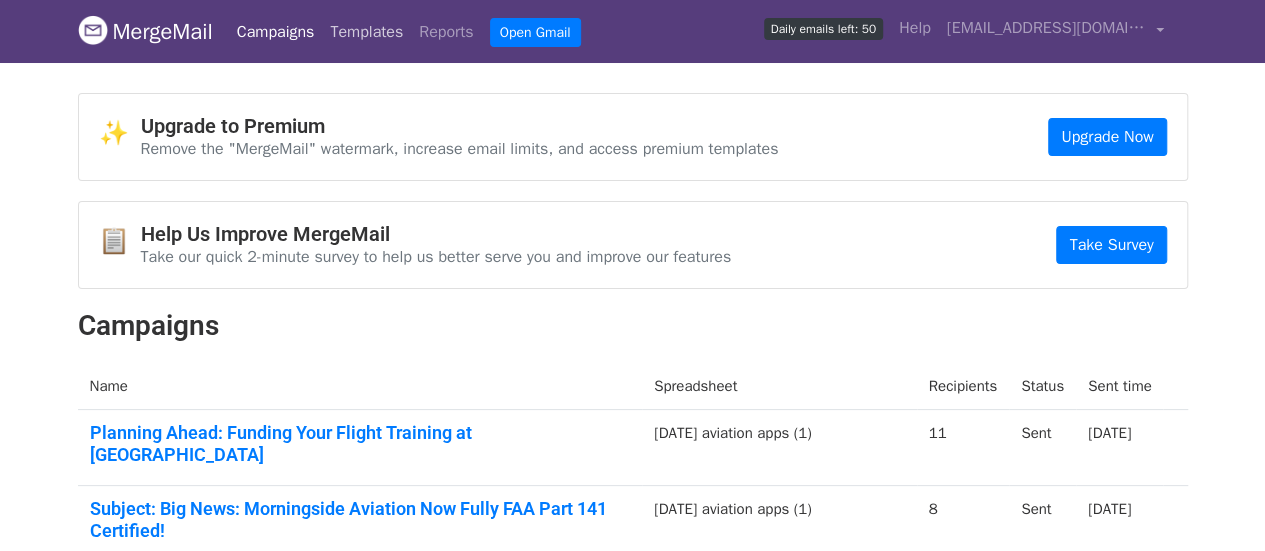 click on "Templates" at bounding box center (366, 32) 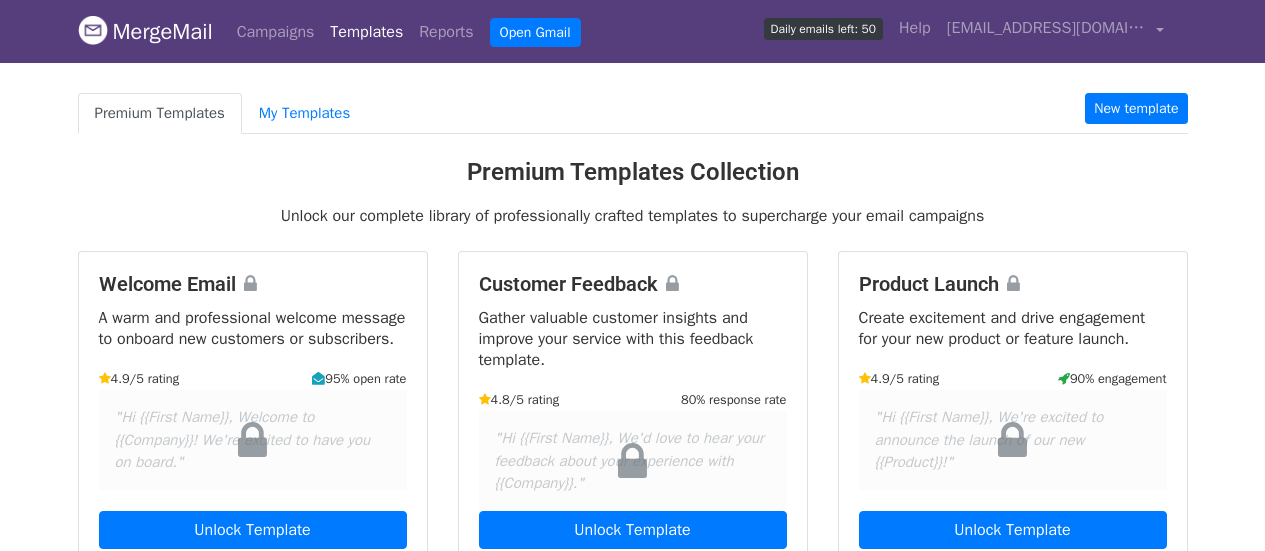 scroll, scrollTop: 0, scrollLeft: 0, axis: both 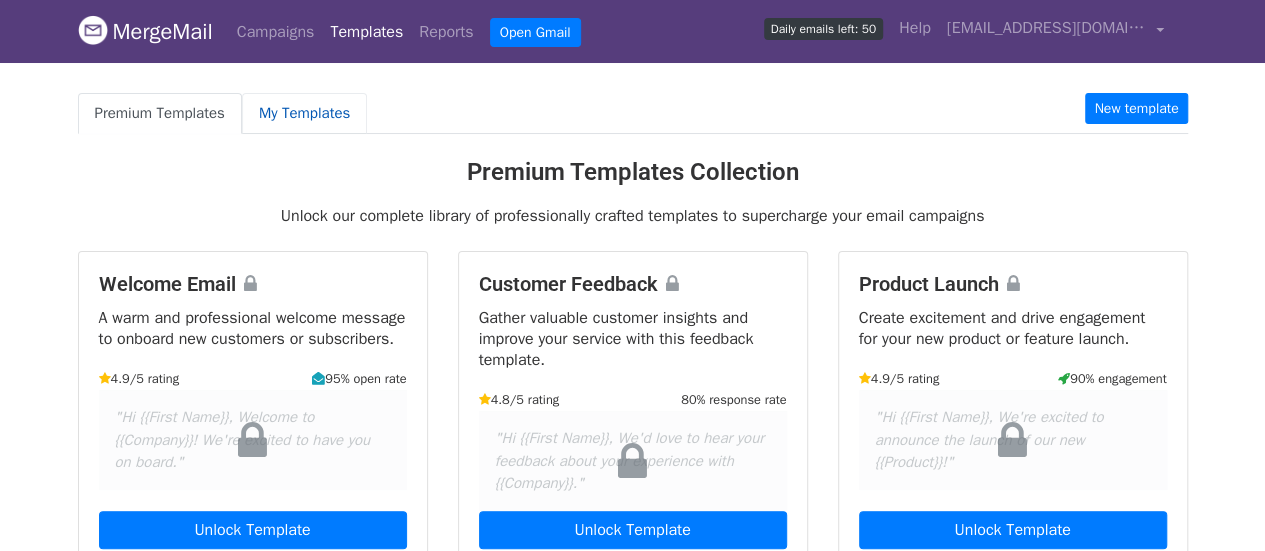 click on "My Templates" at bounding box center [304, 113] 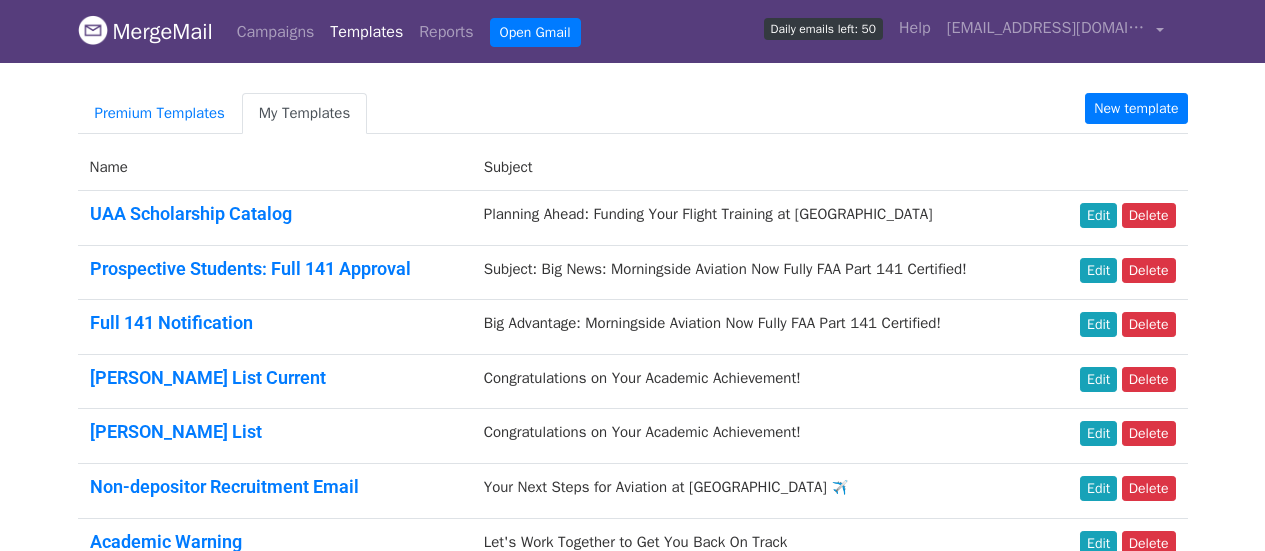 scroll, scrollTop: 0, scrollLeft: 0, axis: both 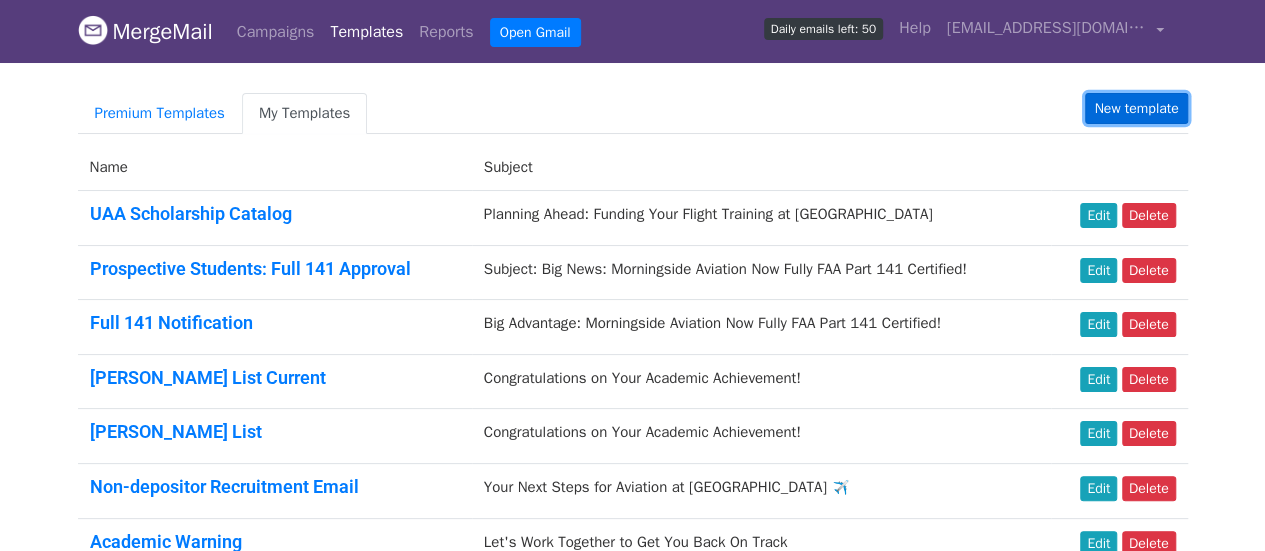 click on "New template" at bounding box center [1136, 108] 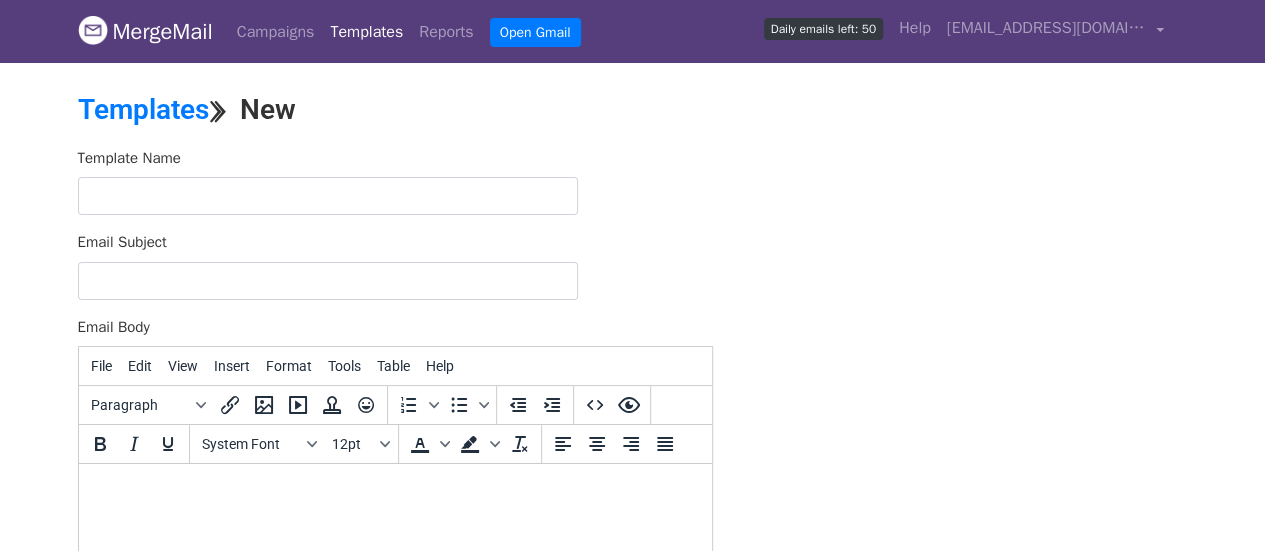 scroll, scrollTop: 0, scrollLeft: 0, axis: both 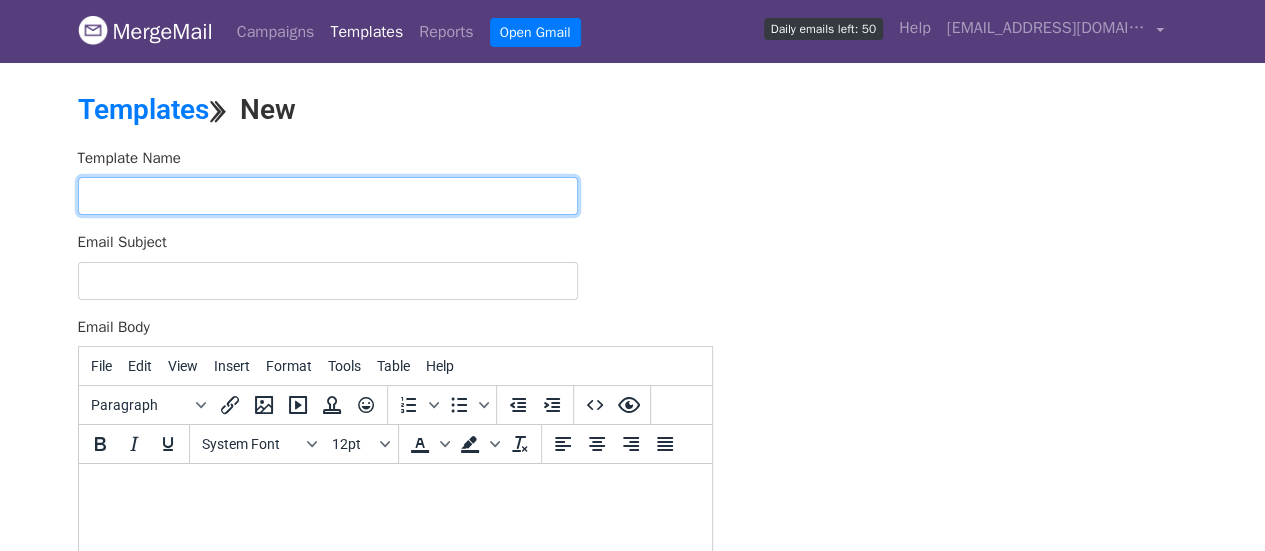 click at bounding box center (328, 196) 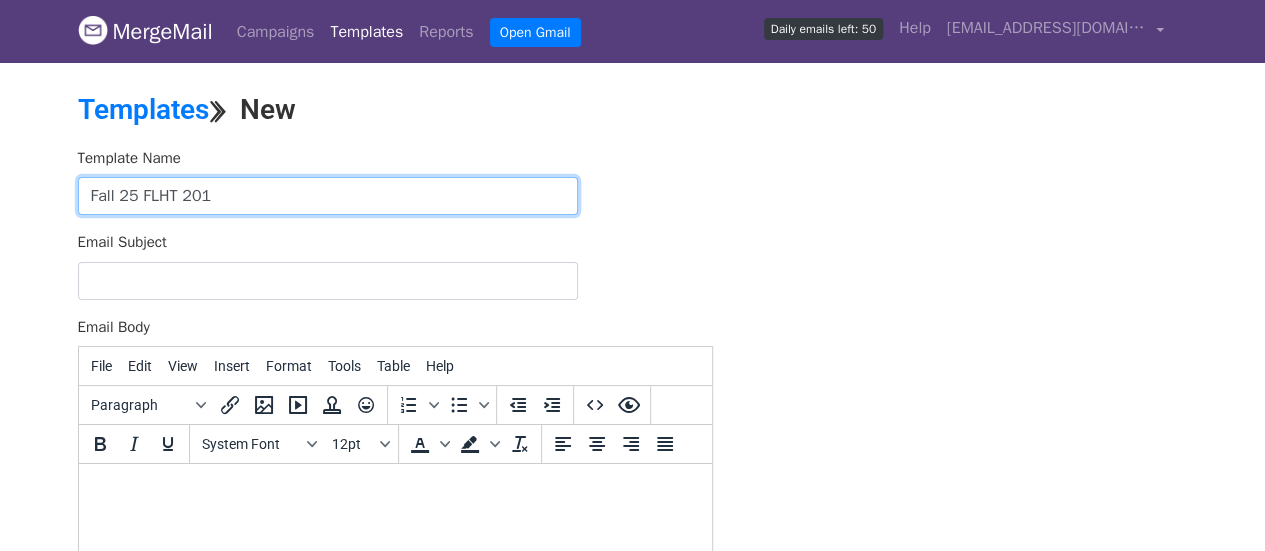 type on "Fall 25 FLHT 201" 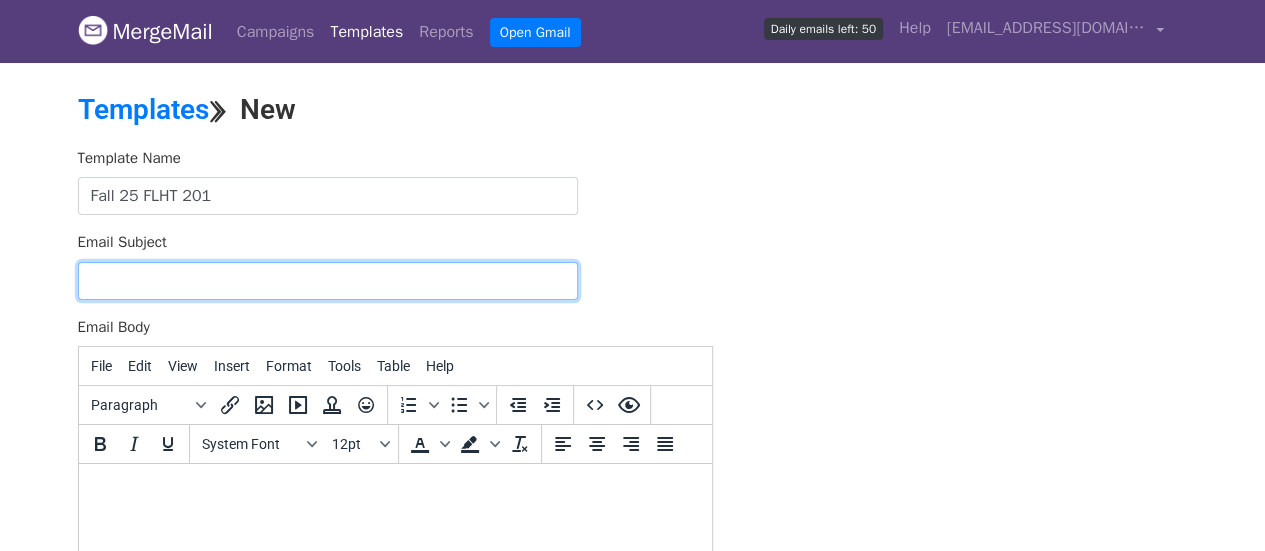 click on "Email Subject" at bounding box center [328, 281] 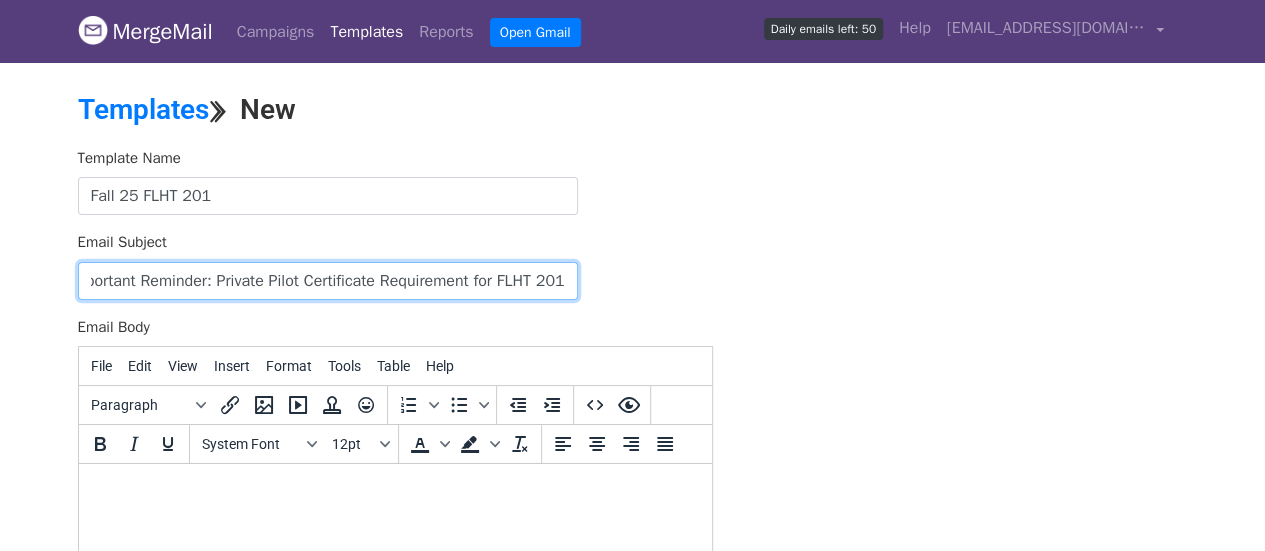 scroll, scrollTop: 0, scrollLeft: 0, axis: both 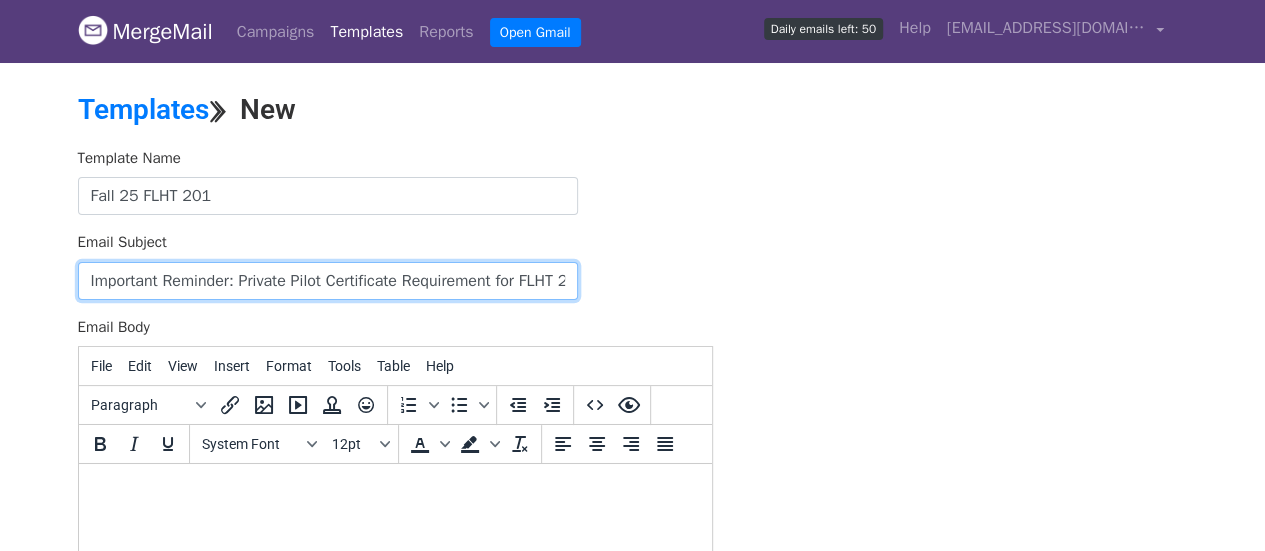 type on "Important Reminder: Private Pilot Certificate Requirement for FLHT 201" 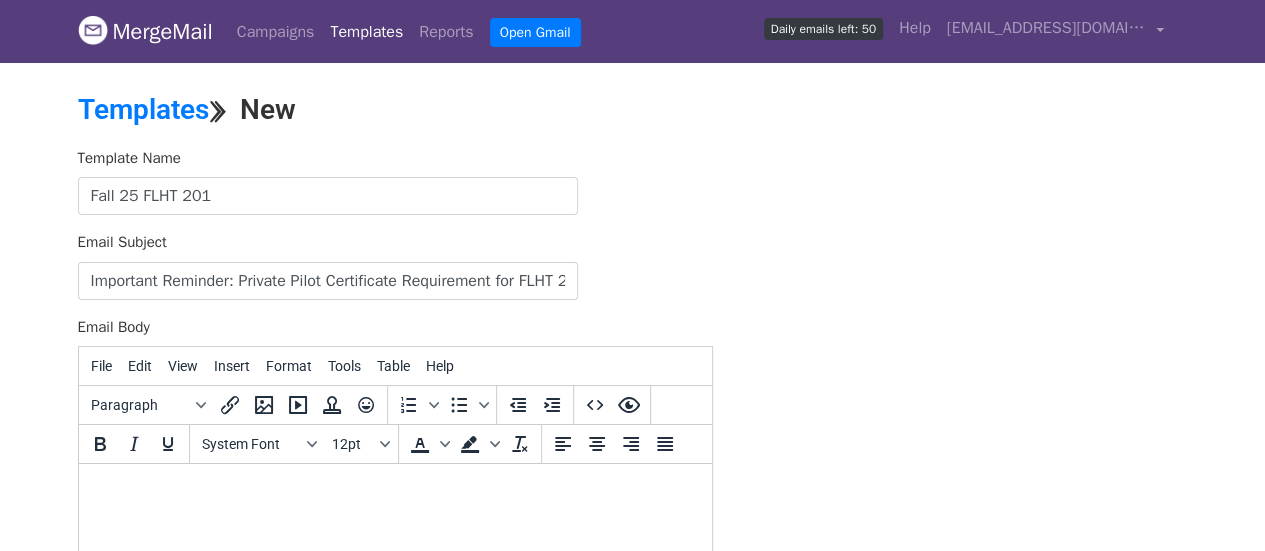 click at bounding box center (394, 491) 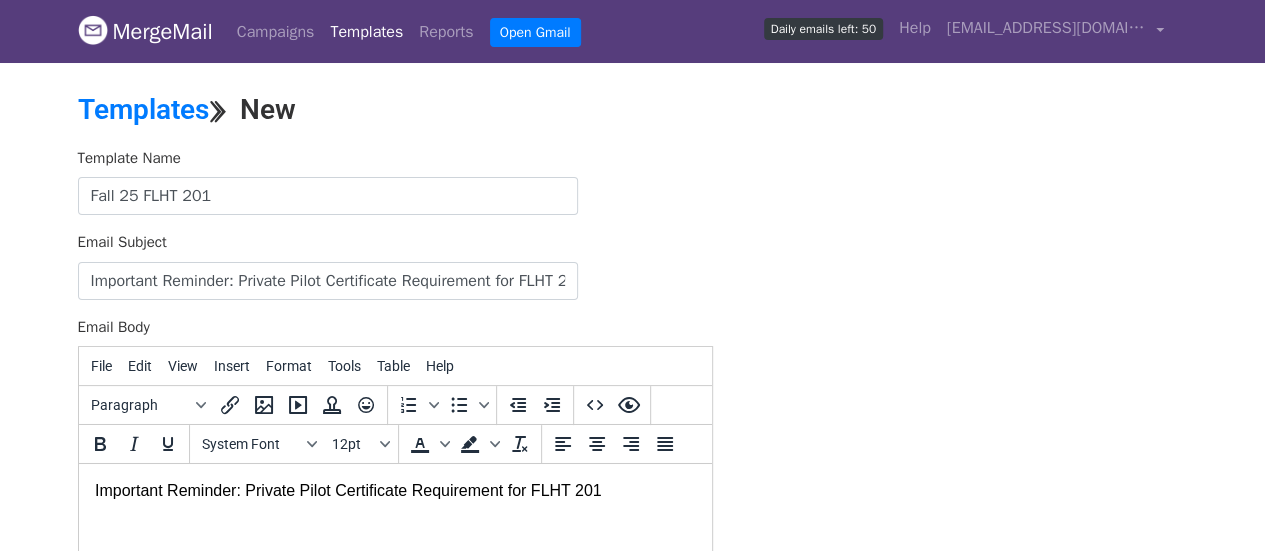 type 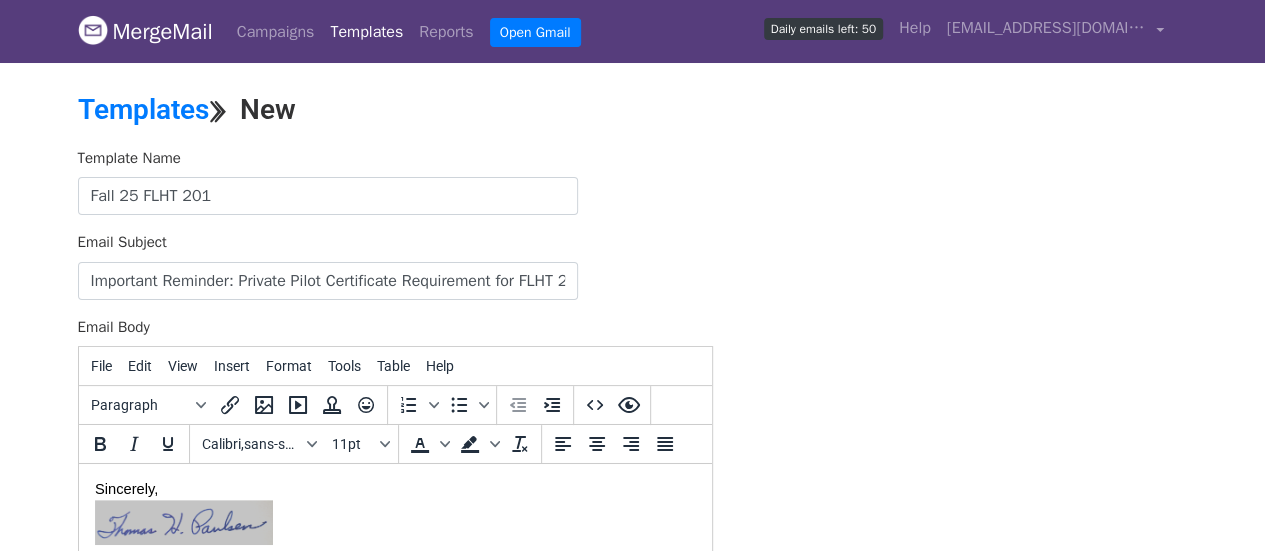 scroll, scrollTop: 223, scrollLeft: 0, axis: vertical 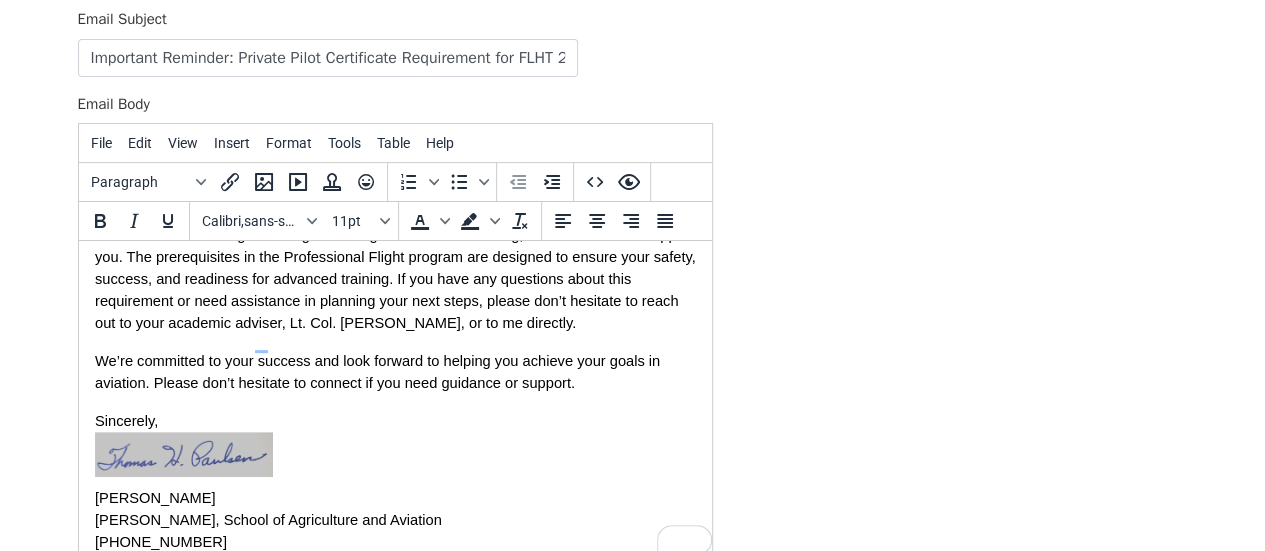 click at bounding box center [394, 459] 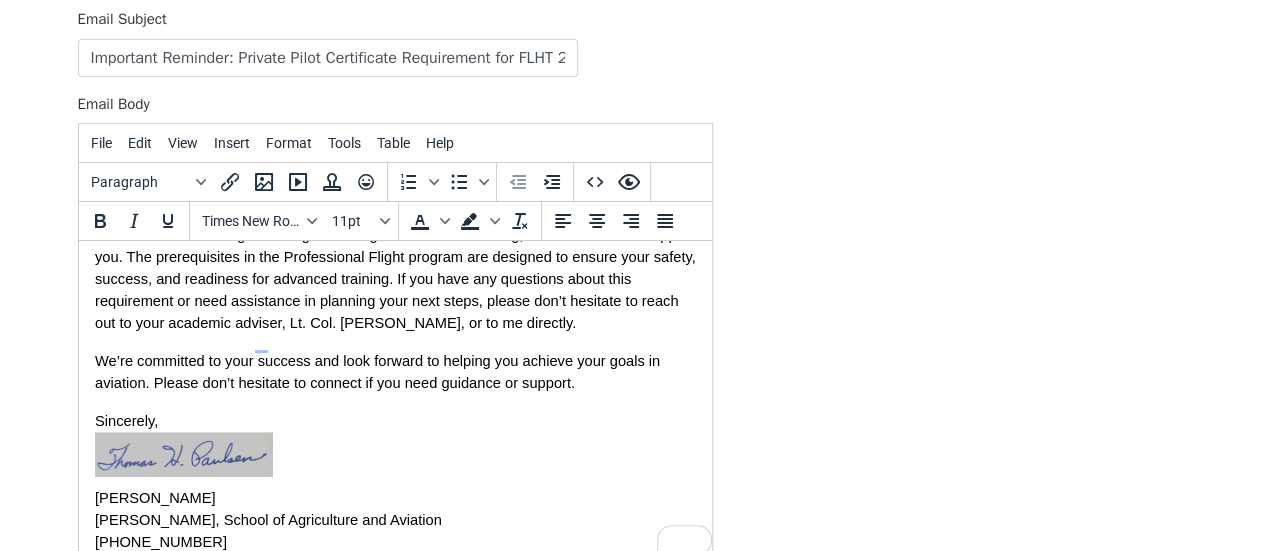 click at bounding box center [183, 454] 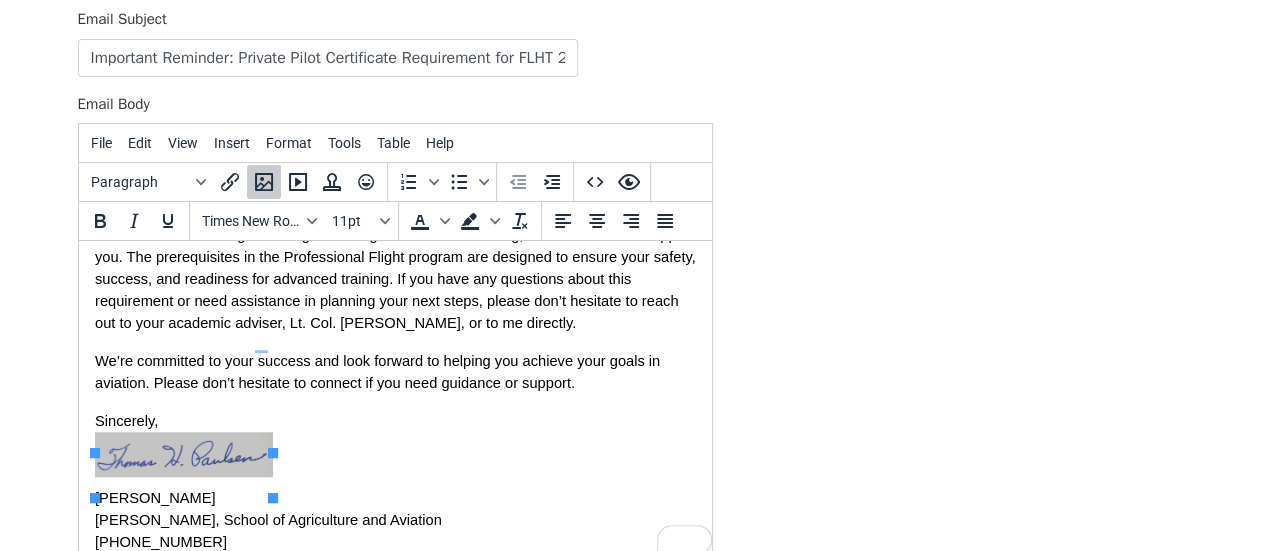 click at bounding box center (394, 459) 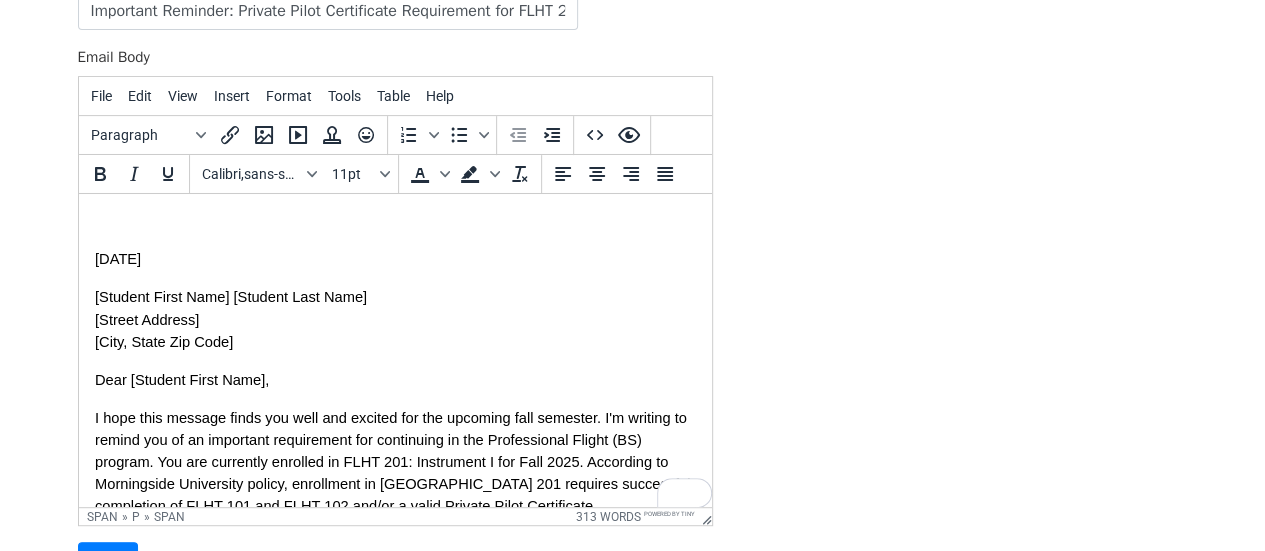 click on "July 14, 2025" at bounding box center (117, 259) 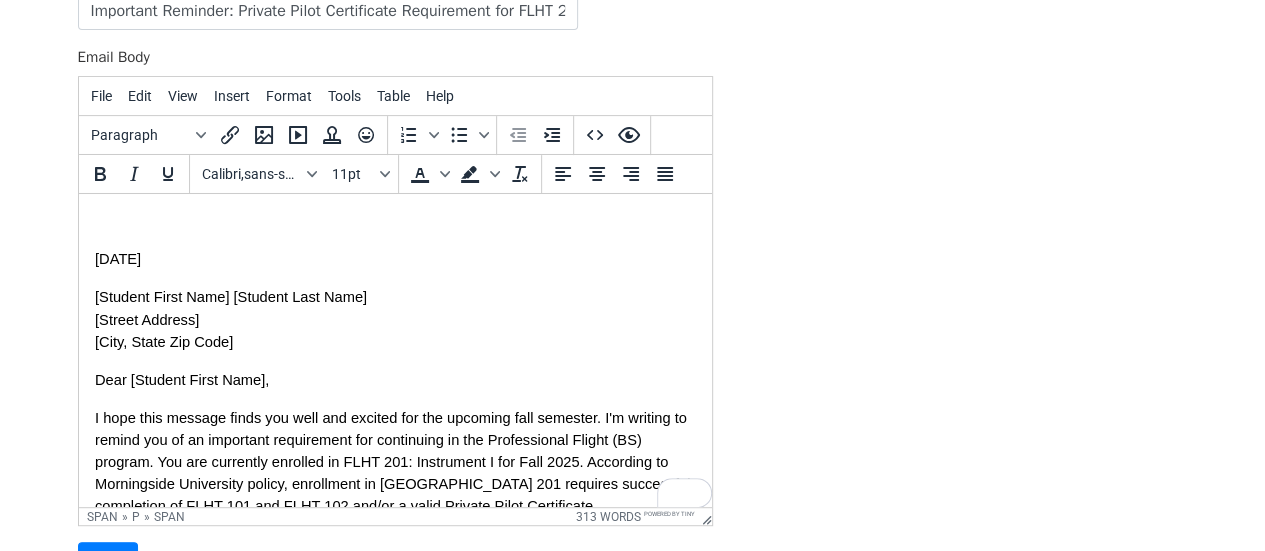 scroll, scrollTop: 150, scrollLeft: 0, axis: vertical 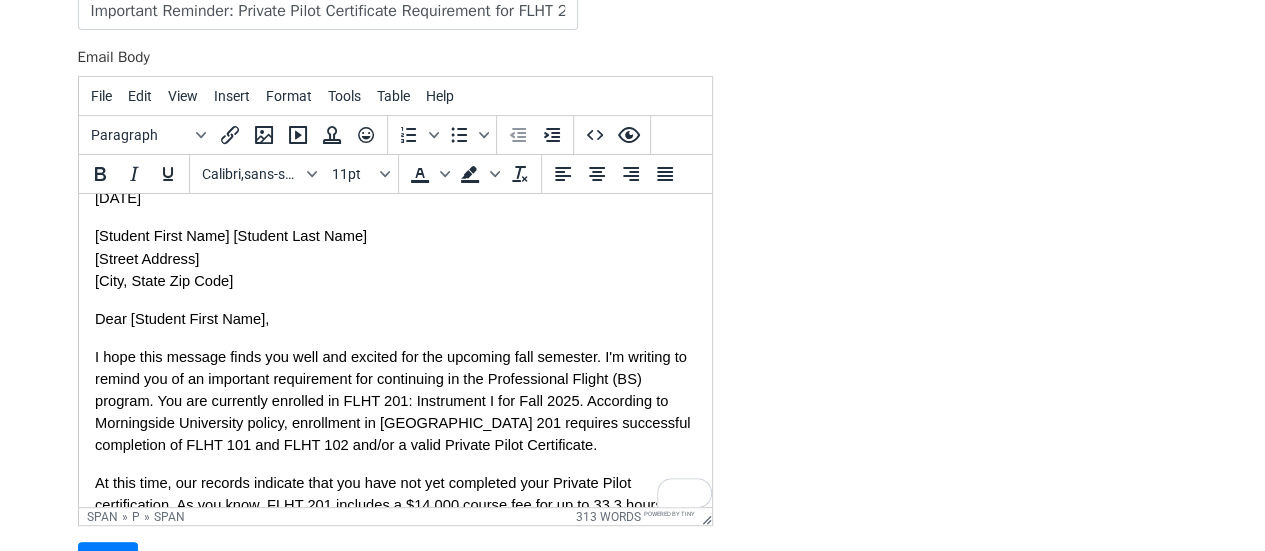 click on "[Student First Name] [Student Last Name]" at bounding box center (230, 236) 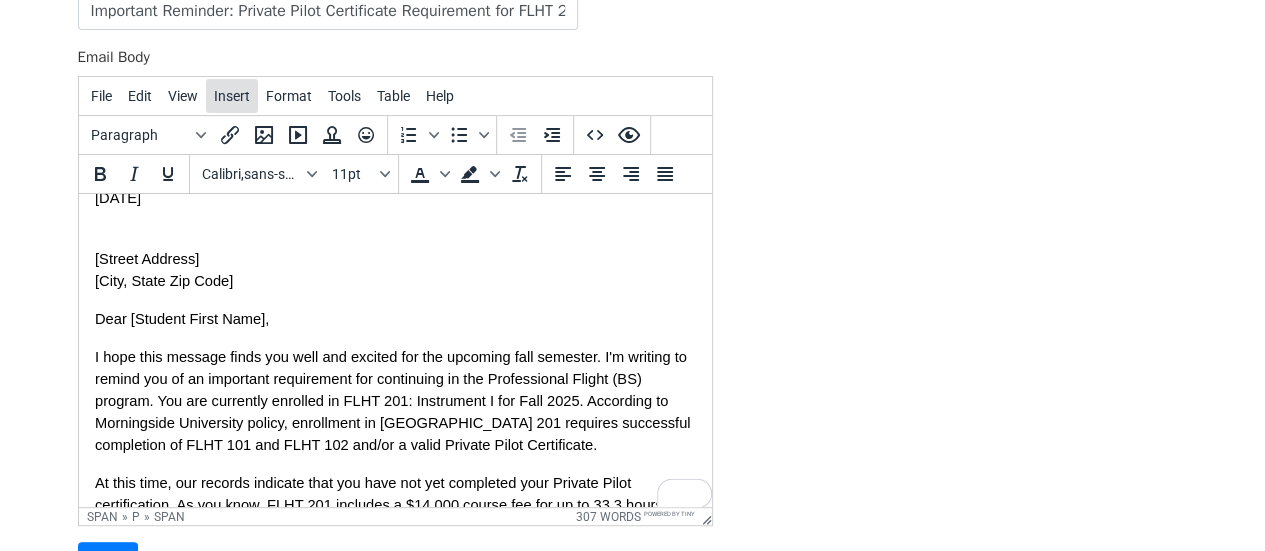 click on "Insert" at bounding box center (232, 96) 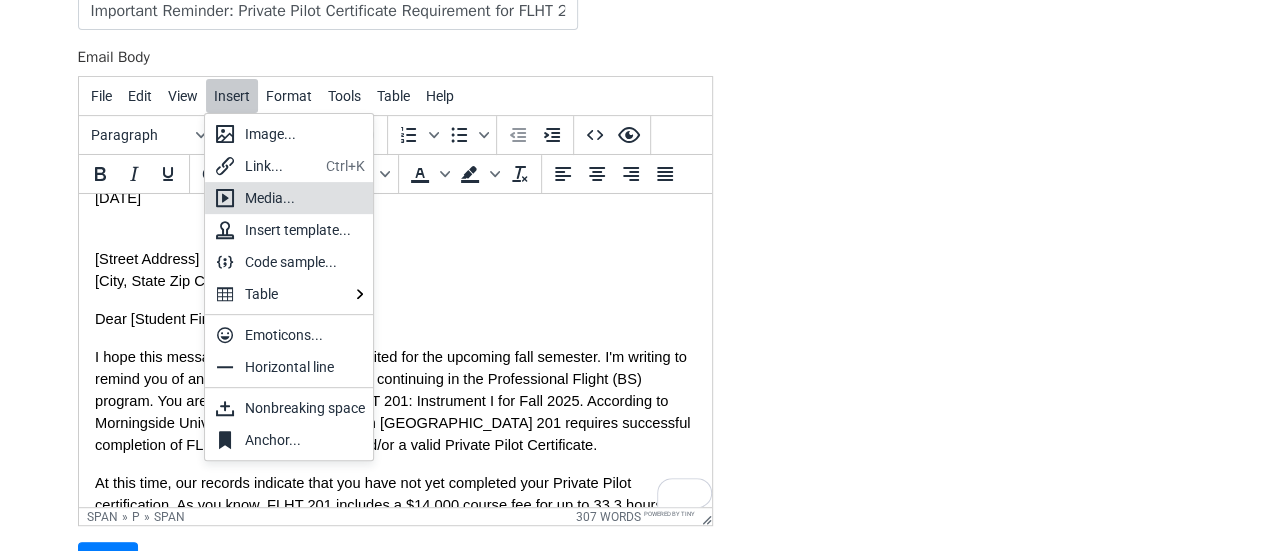 click on "﻿  [Street Address]  [City, State Zip Code]" at bounding box center (394, 258) 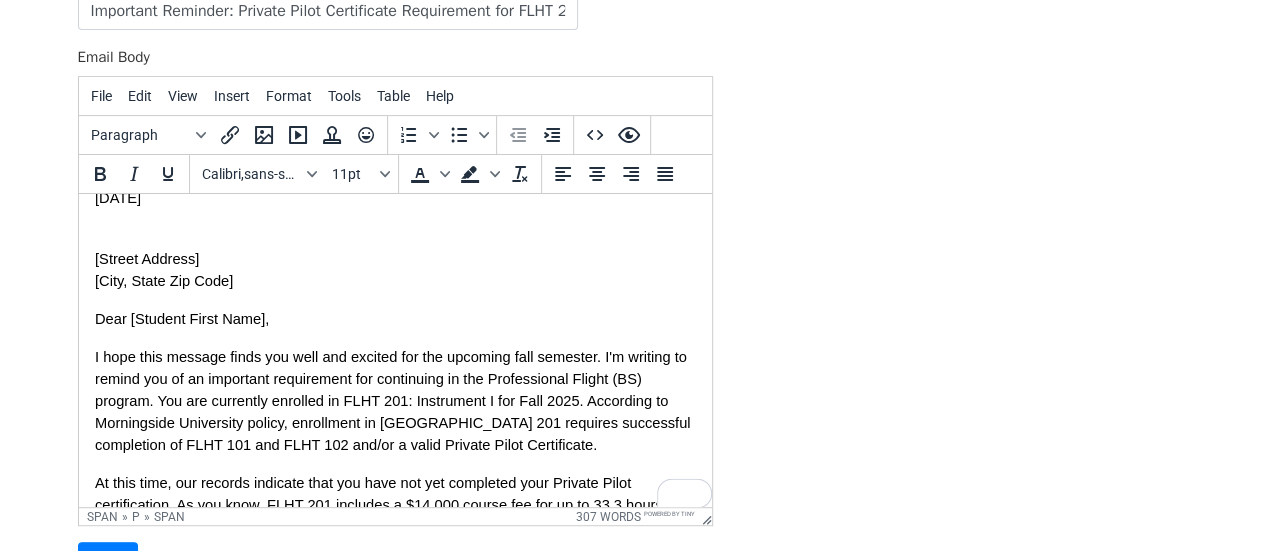 scroll, scrollTop: 213, scrollLeft: 0, axis: vertical 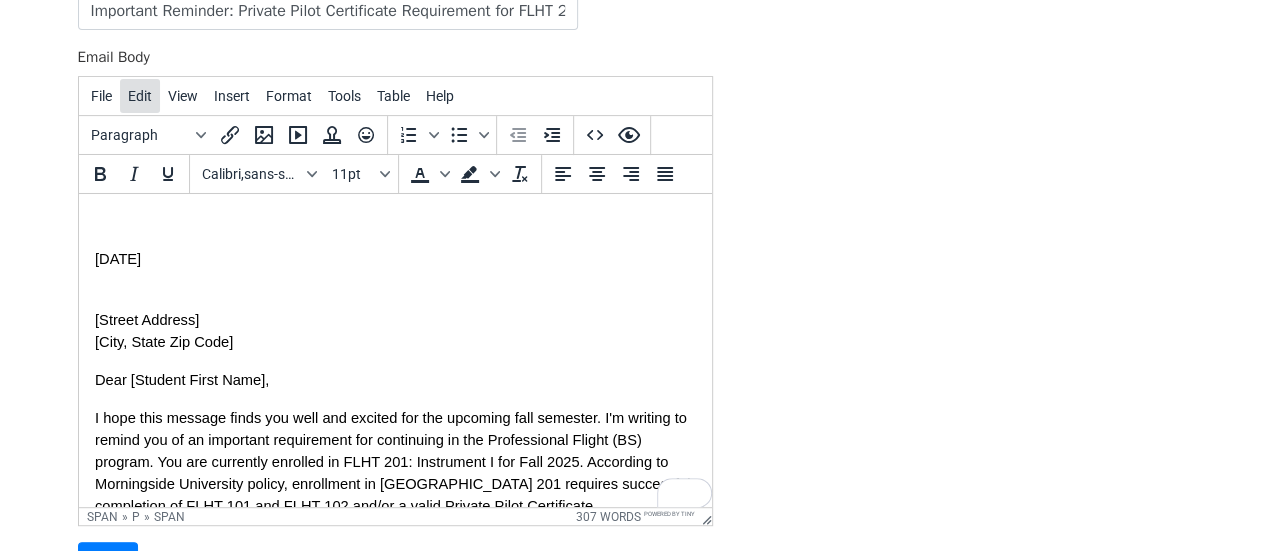 click on "Edit" at bounding box center (140, 96) 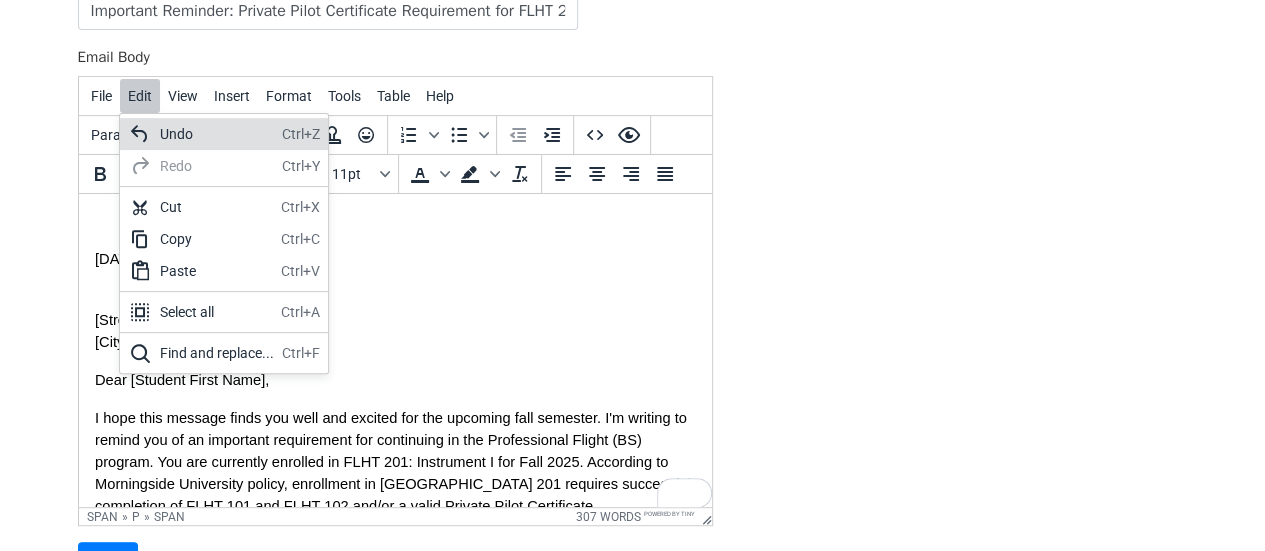 click on "Undo" at bounding box center [217, 134] 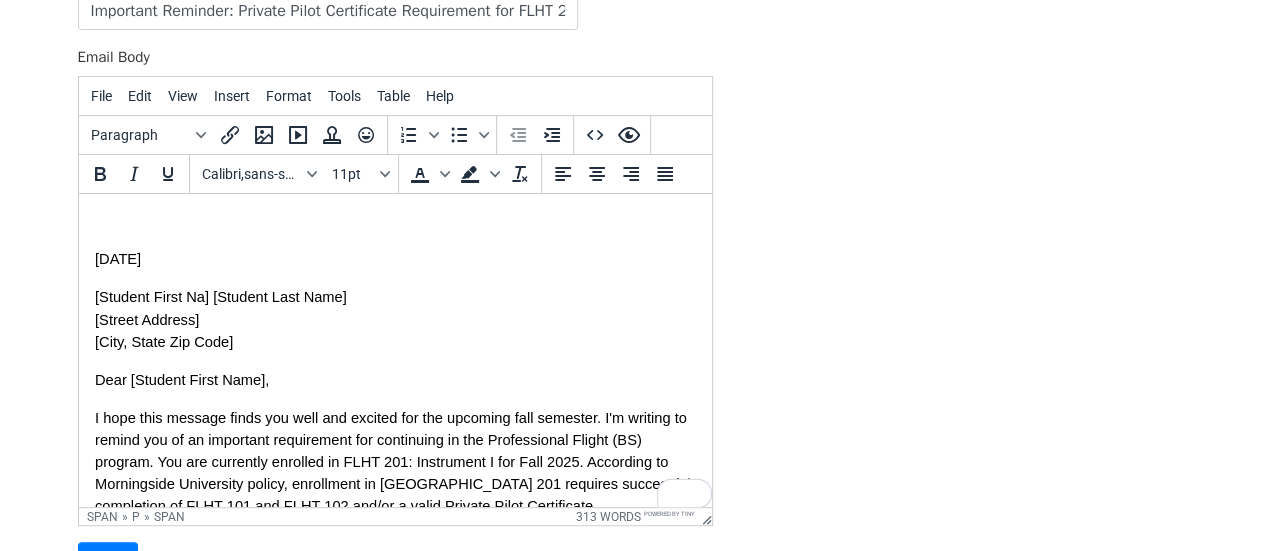 scroll, scrollTop: 100, scrollLeft: 0, axis: vertical 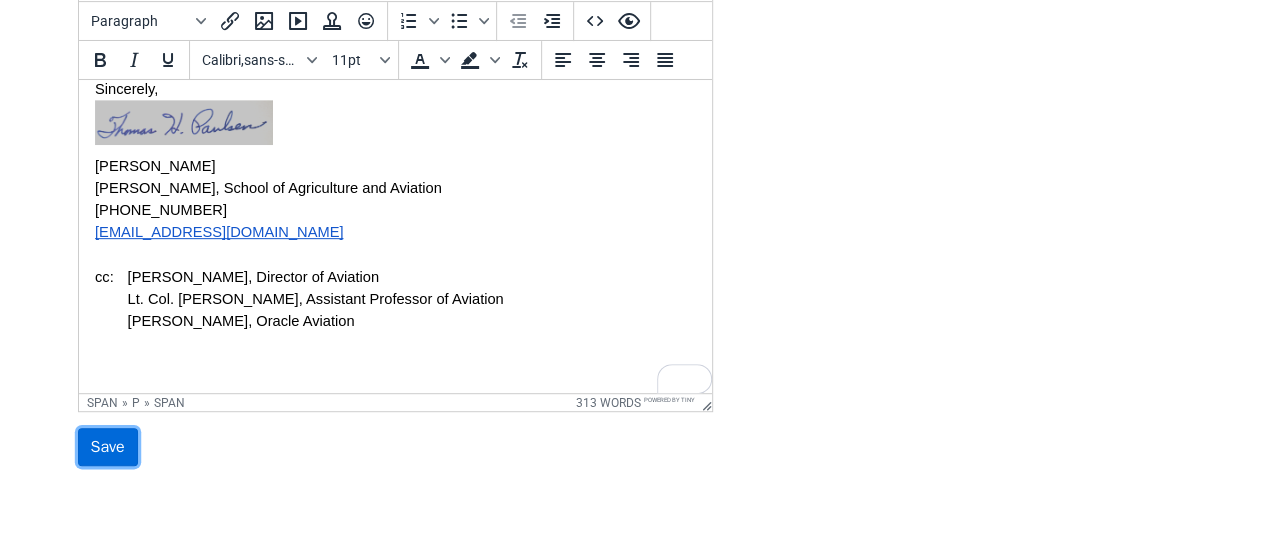 click on "Save" at bounding box center (108, 447) 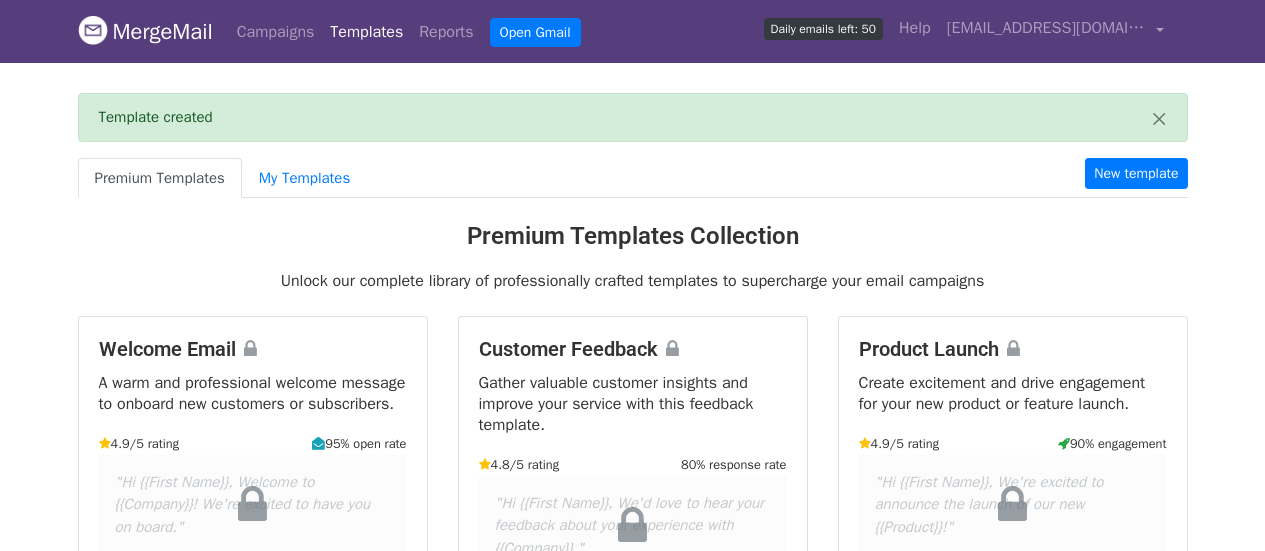 scroll, scrollTop: 0, scrollLeft: 0, axis: both 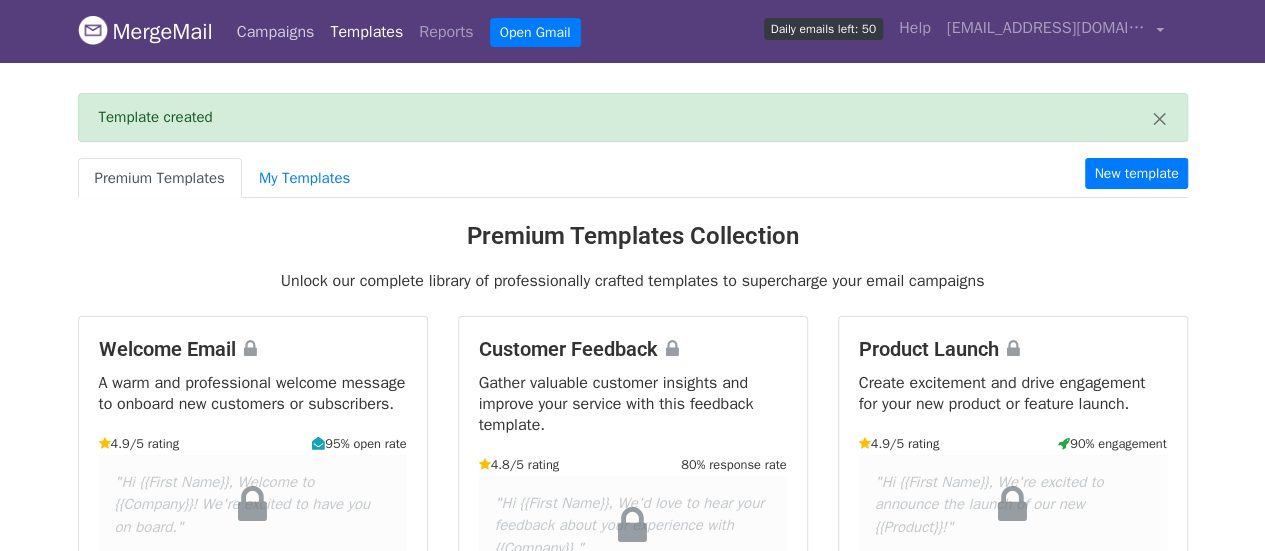 click on "Campaigns" at bounding box center [276, 32] 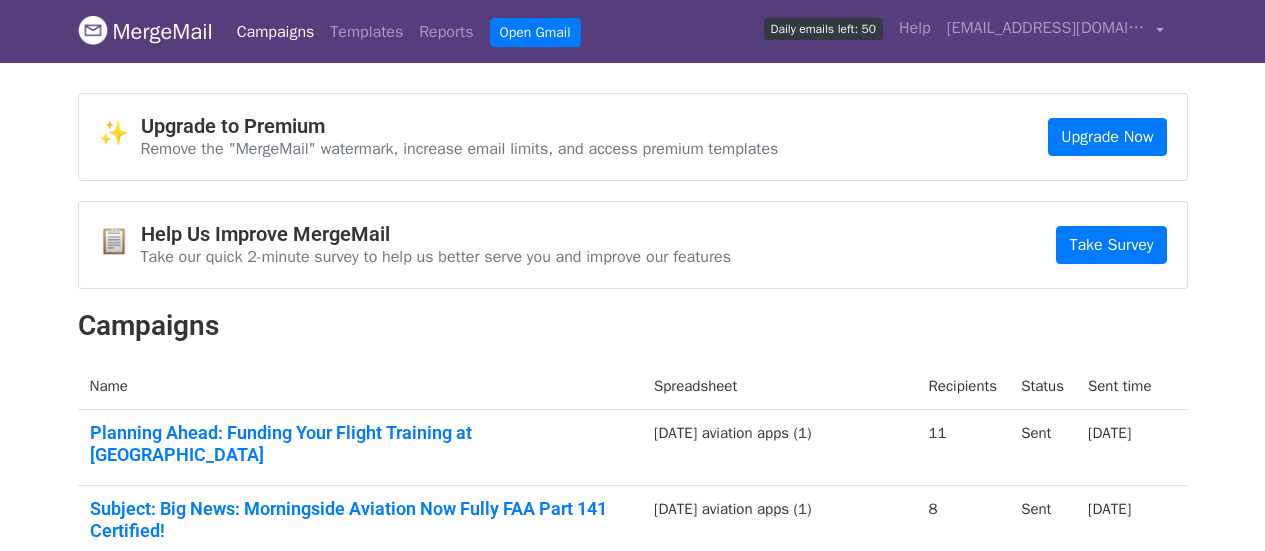 scroll, scrollTop: 0, scrollLeft: 0, axis: both 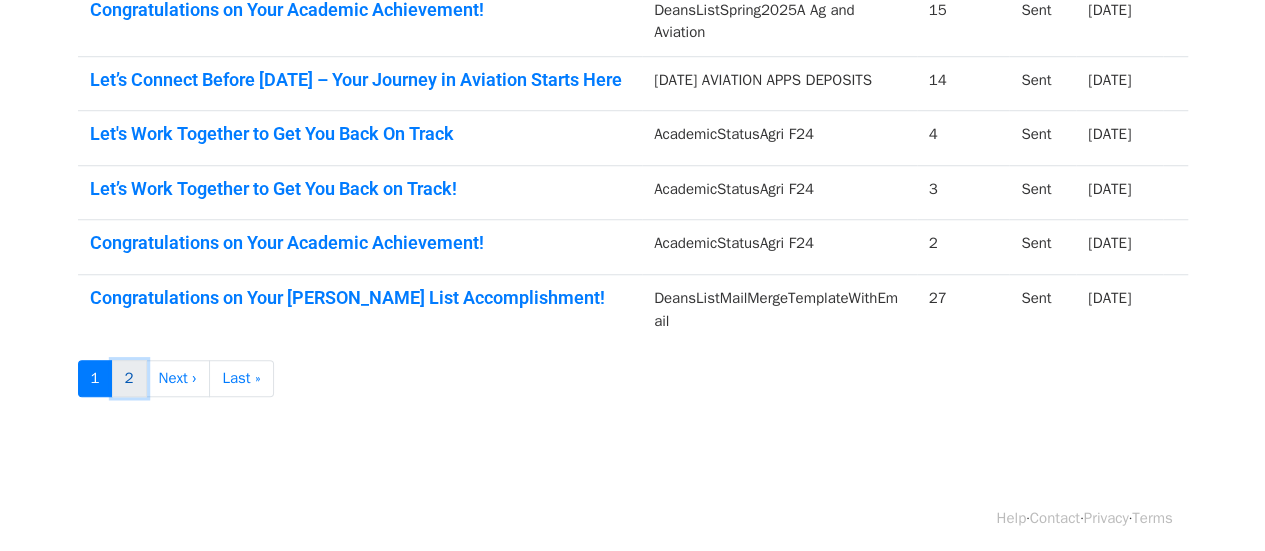 click on "2" at bounding box center (129, 378) 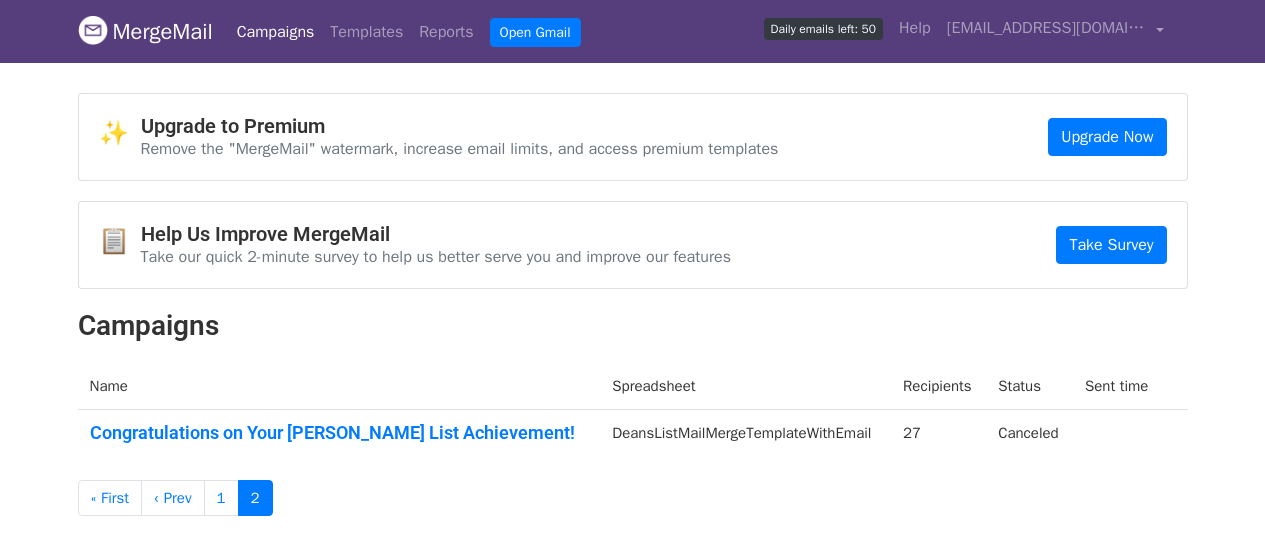 scroll, scrollTop: 0, scrollLeft: 0, axis: both 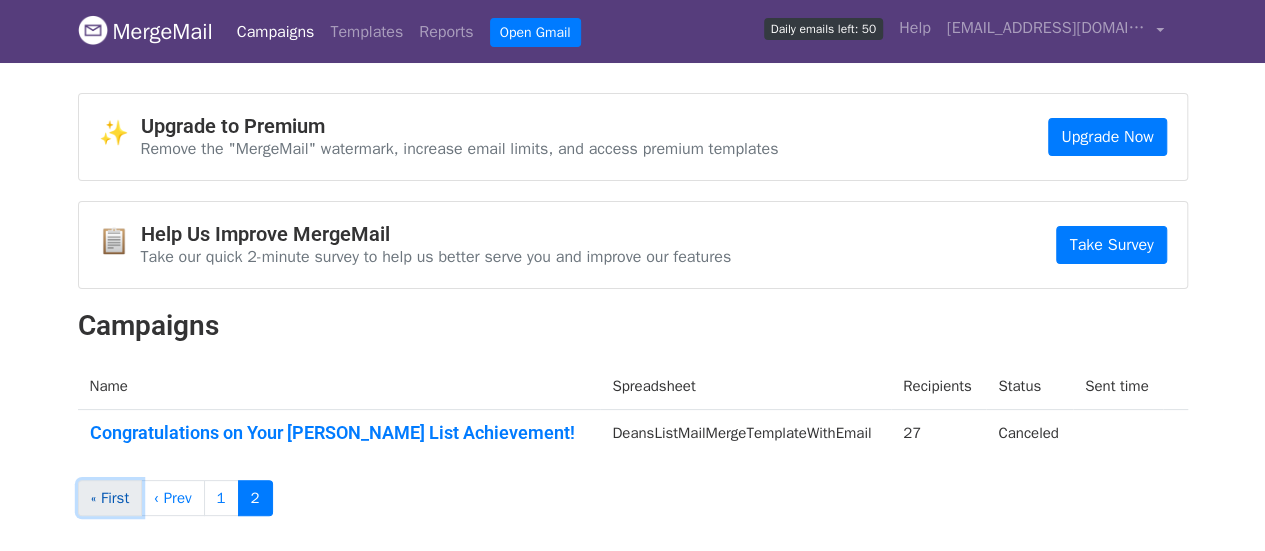 click on "« First" at bounding box center [110, 498] 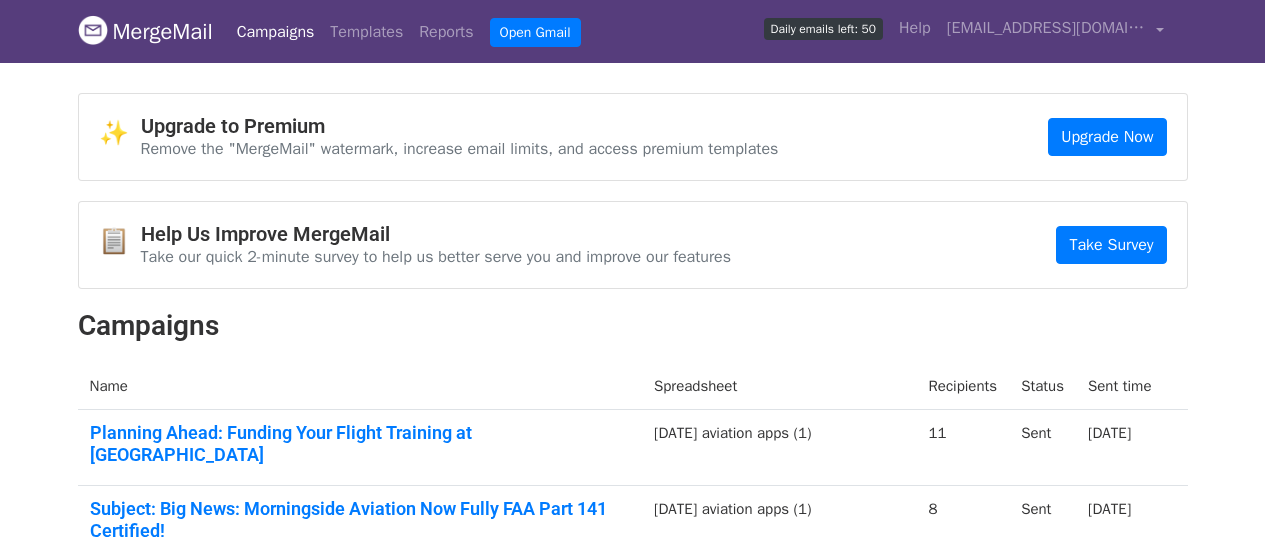 scroll, scrollTop: 0, scrollLeft: 0, axis: both 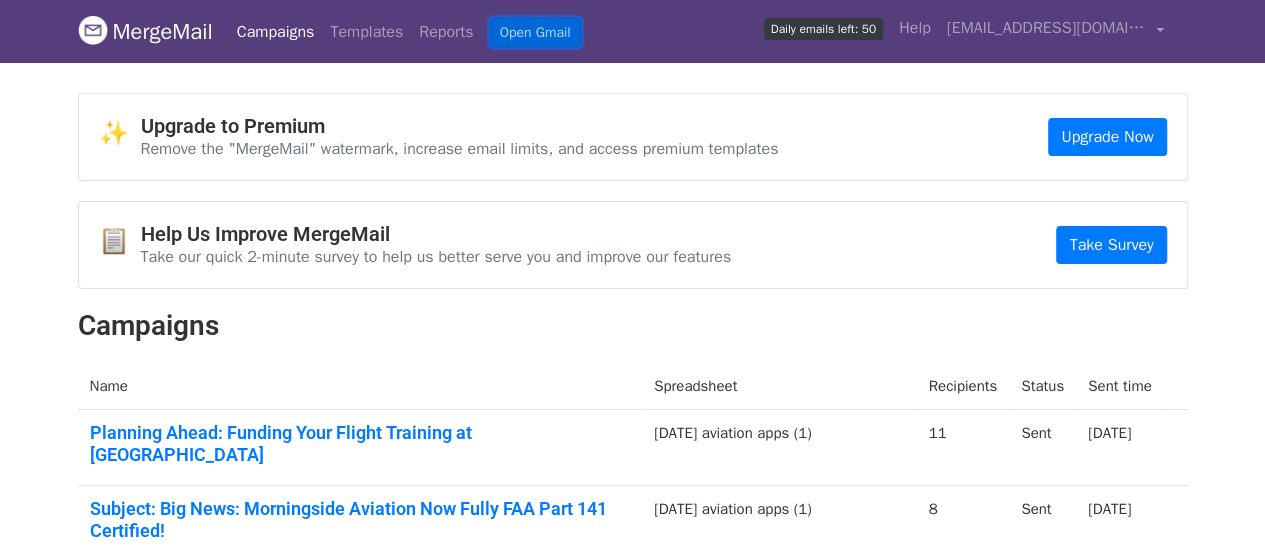 click on "Open Gmail" at bounding box center [535, 32] 